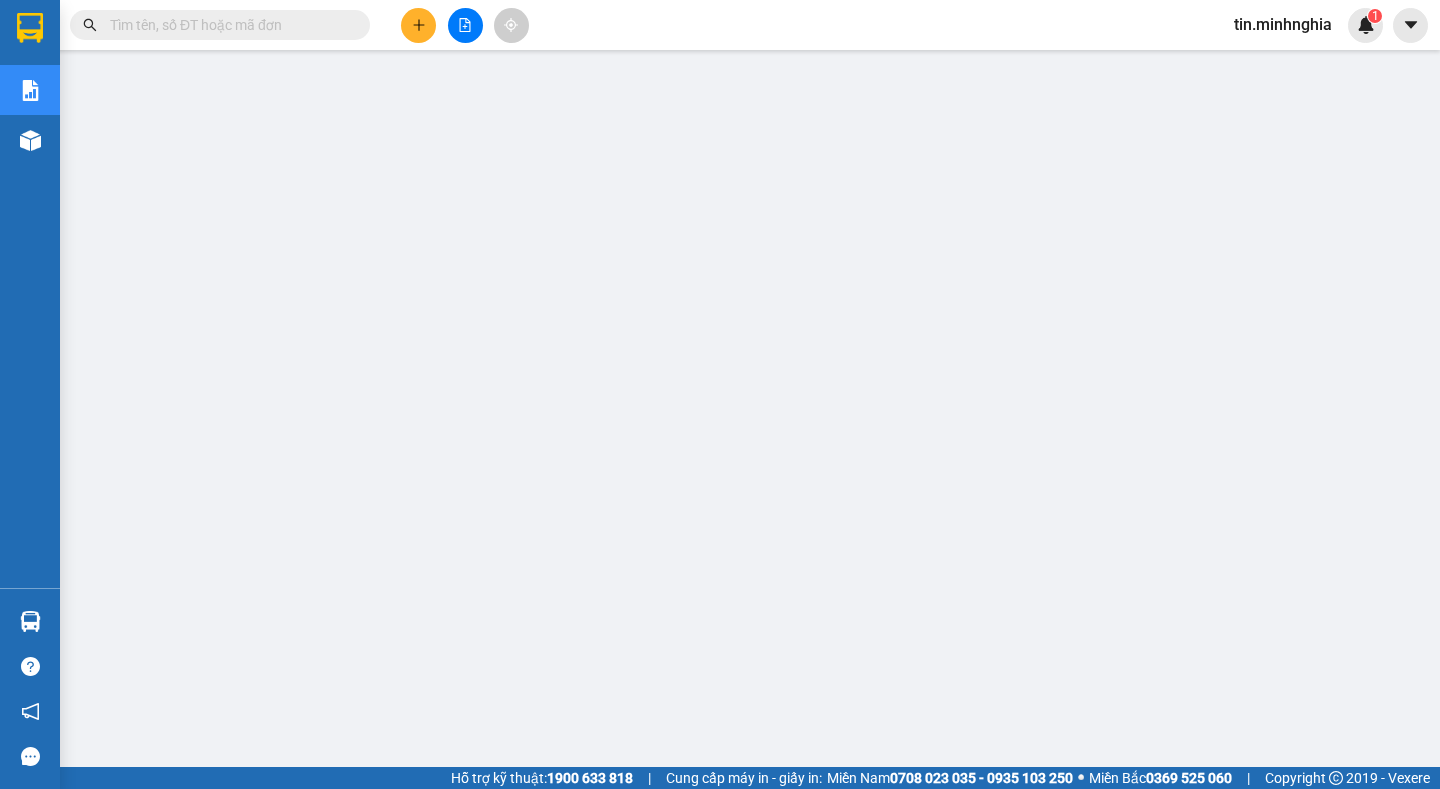 scroll, scrollTop: 0, scrollLeft: 0, axis: both 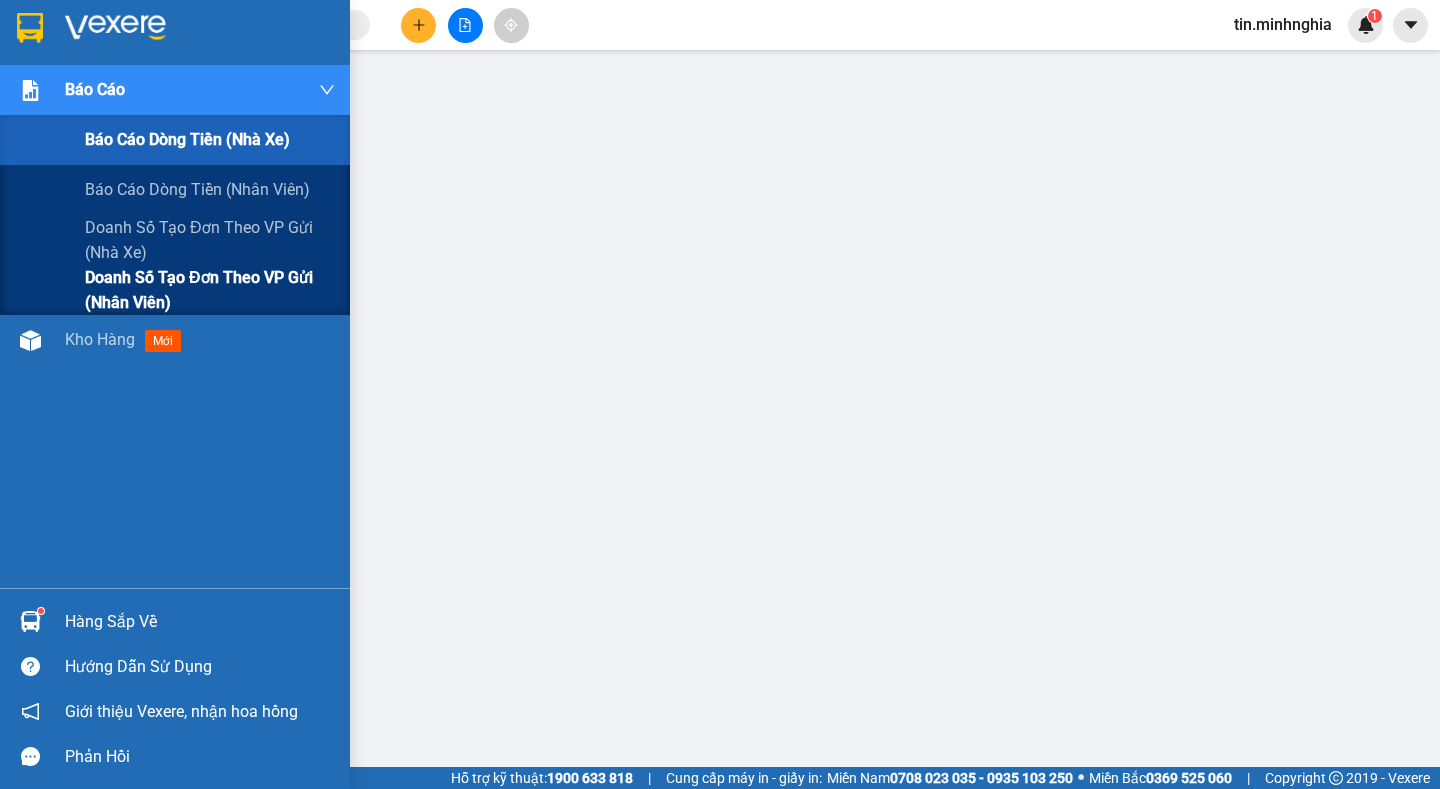 click on "Doanh số tạo đơn theo VP gửi (nhân viên)" at bounding box center (210, 290) 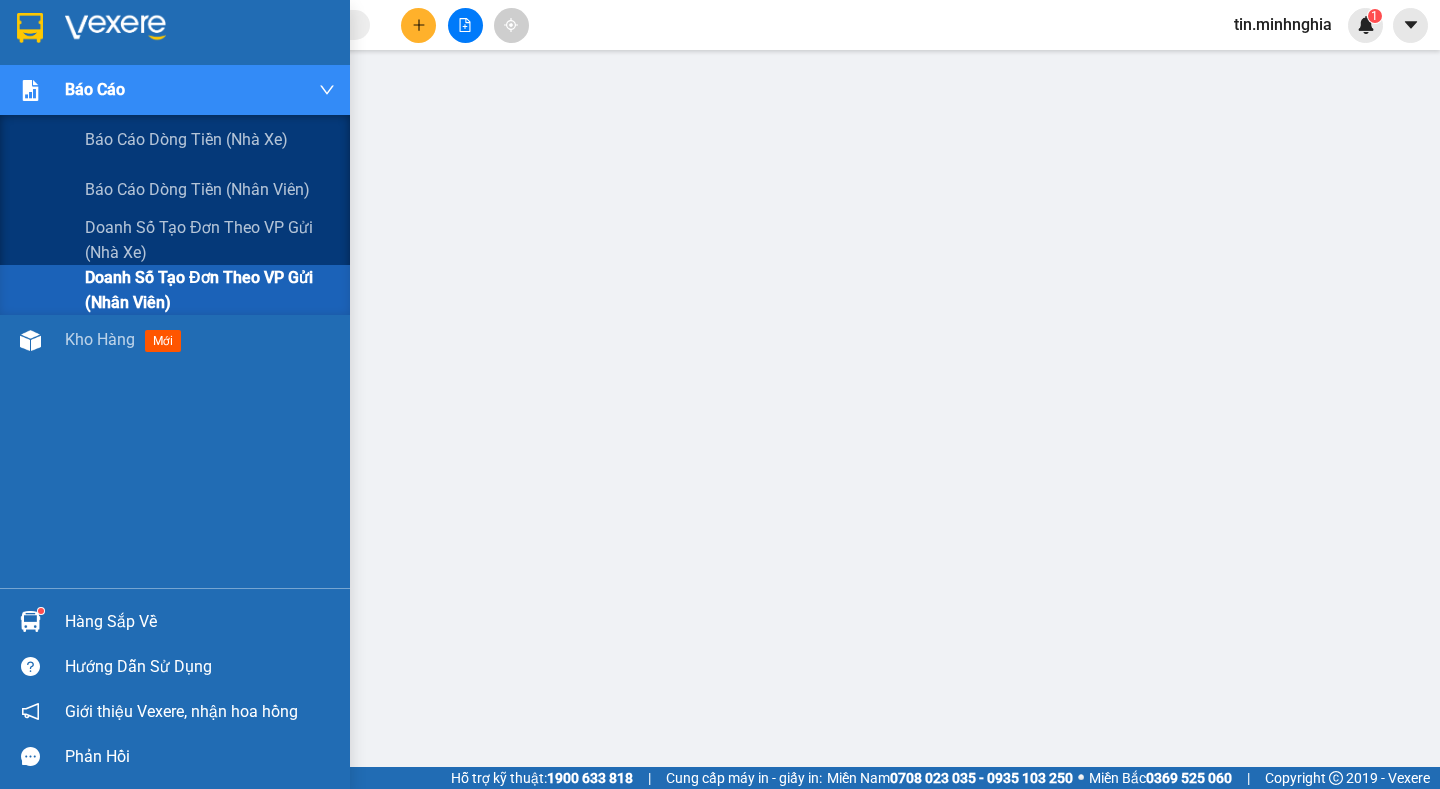 click on "Doanh số tạo đơn theo VP gửi (nhân viên)" at bounding box center (210, 290) 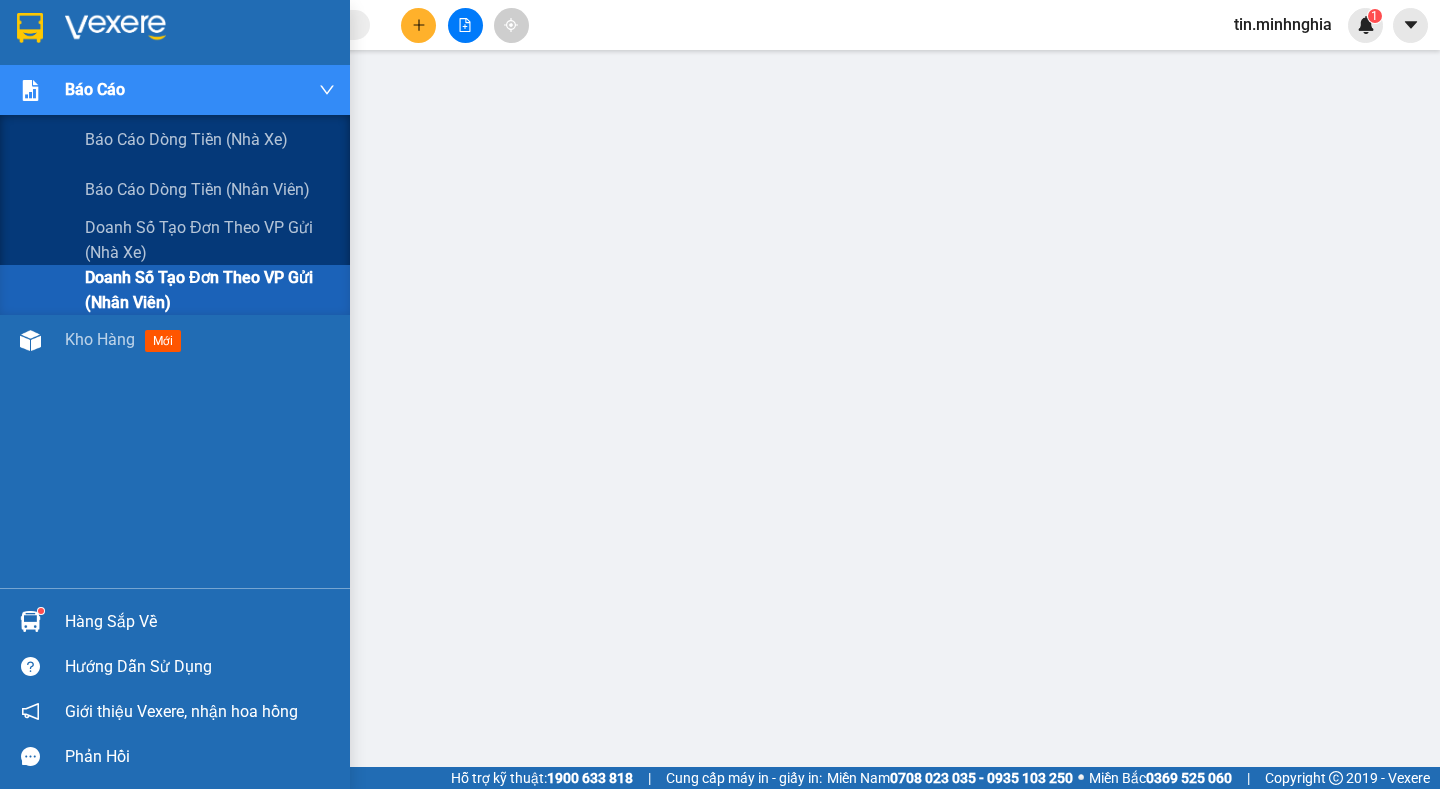 click on "Doanh số tạo đơn theo VP gửi (nhân viên)" at bounding box center (210, 290) 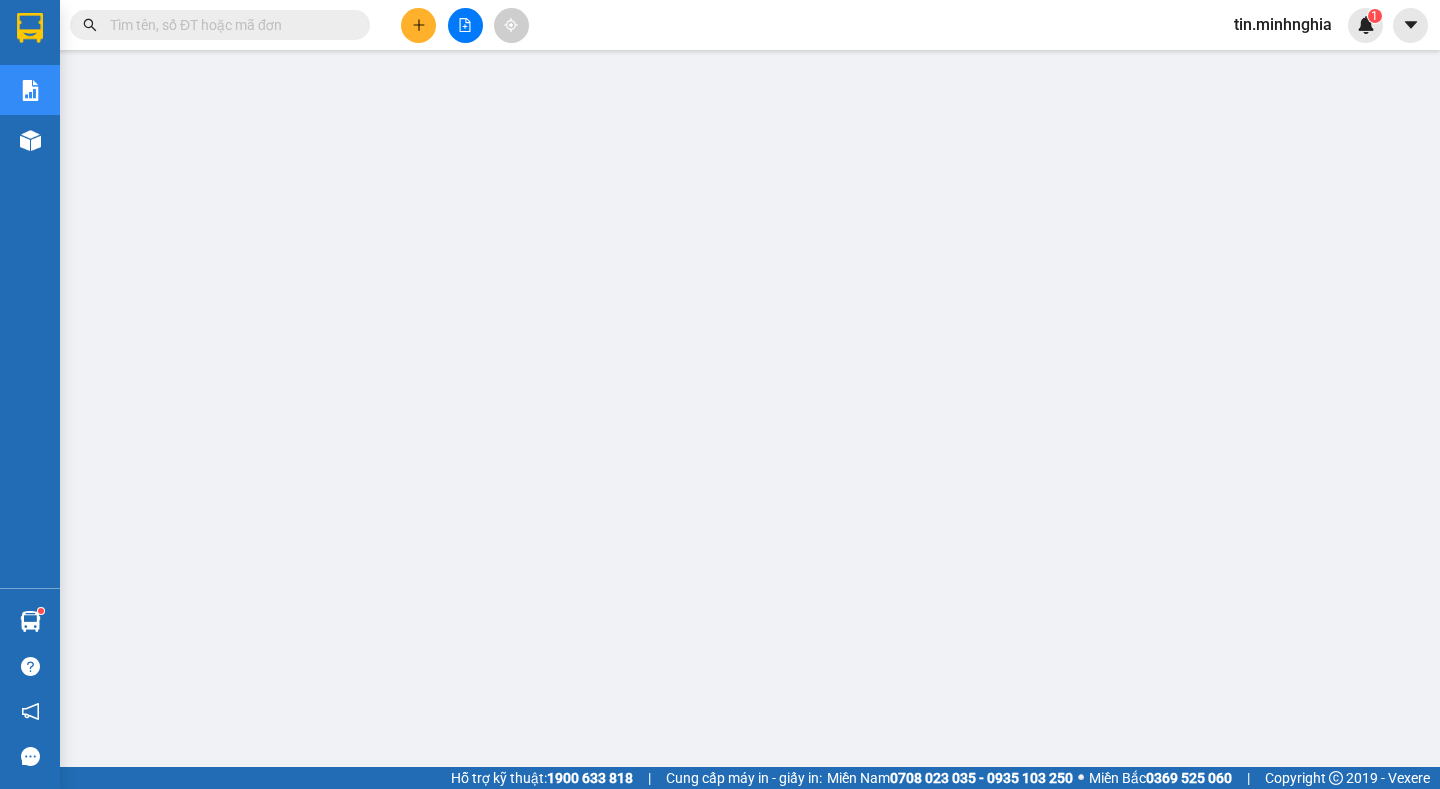 click at bounding box center (465, 25) 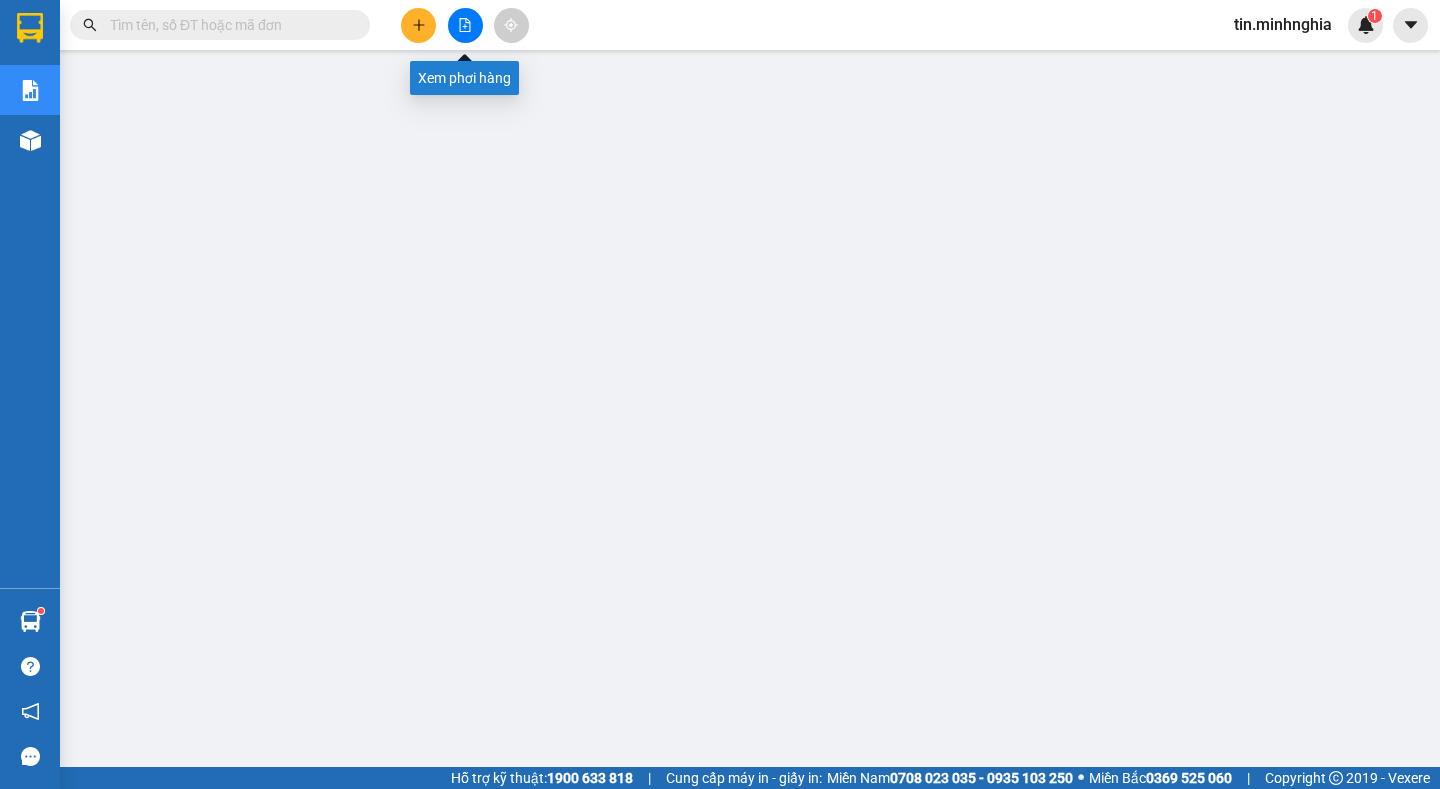 click at bounding box center (465, 25) 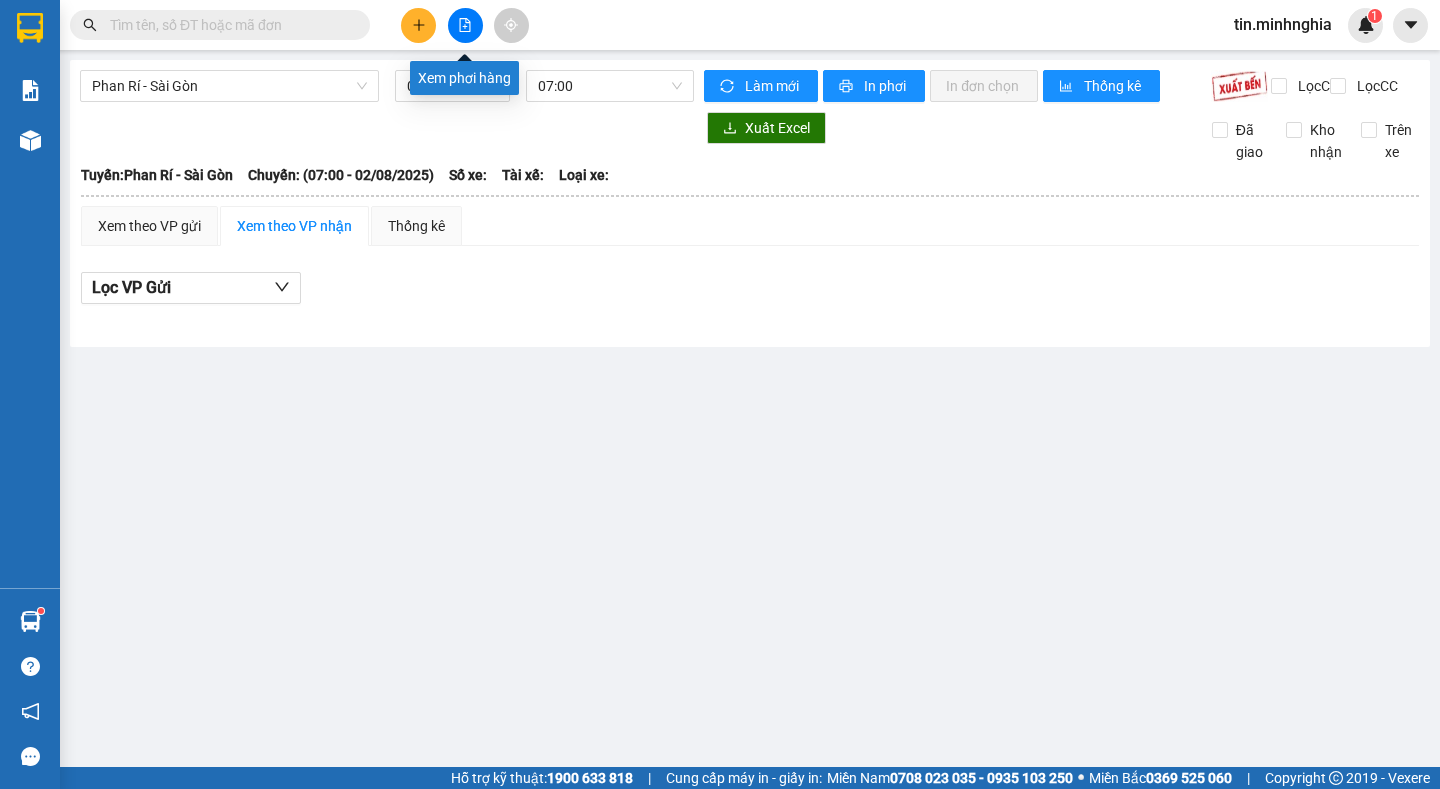 click 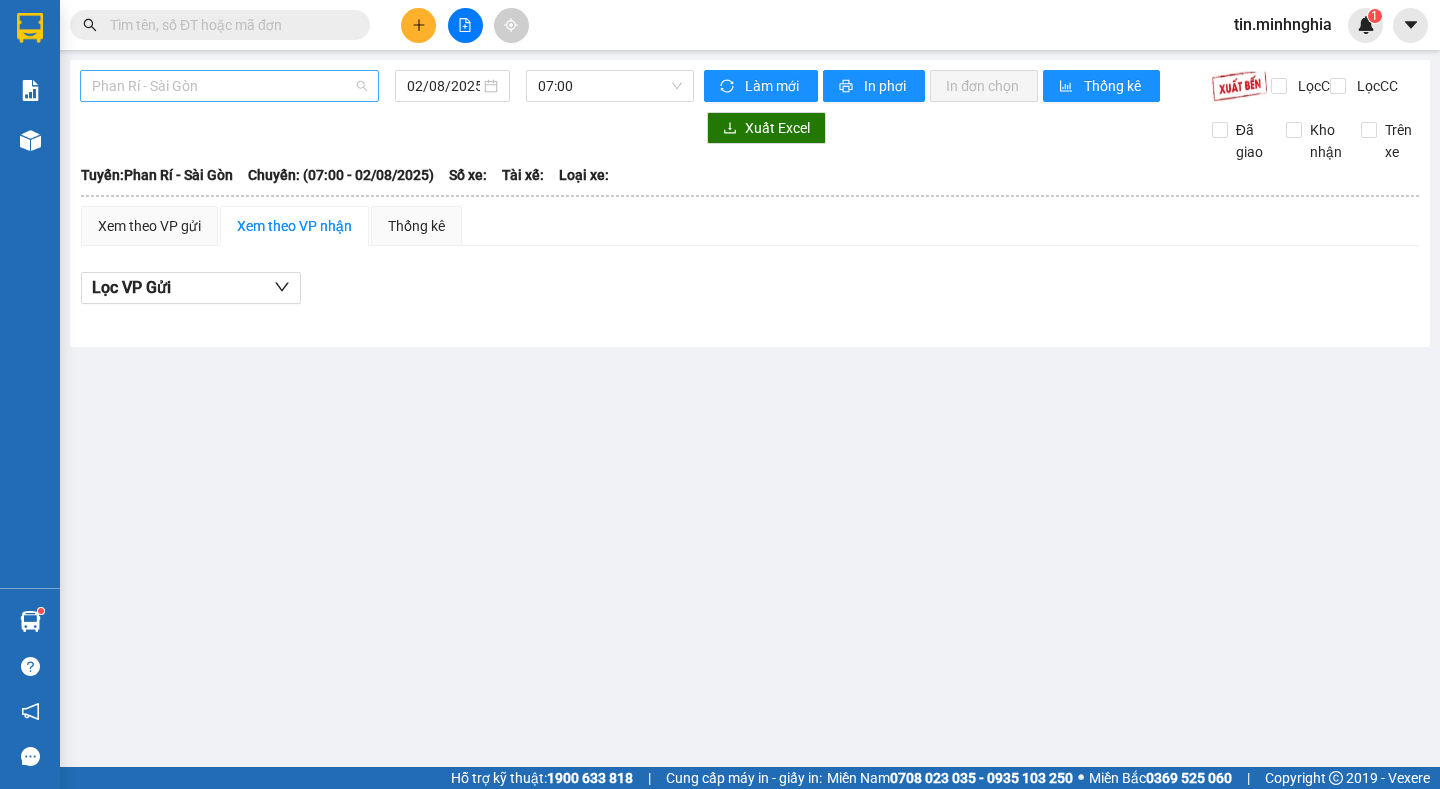 click on "Phan Rí - Sài Gòn" at bounding box center (229, 86) 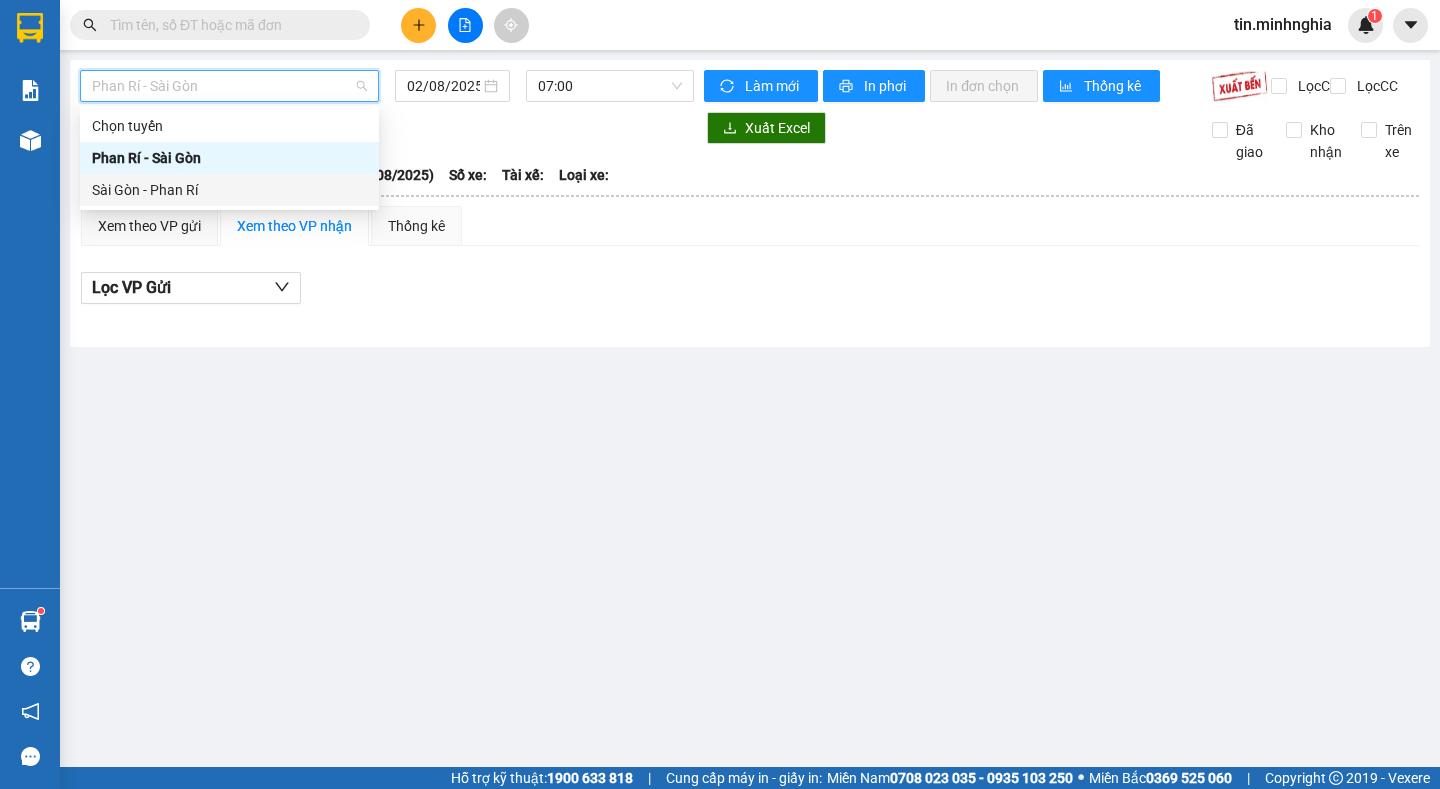 click on "Sài Gòn - Phan Rí" at bounding box center [229, 190] 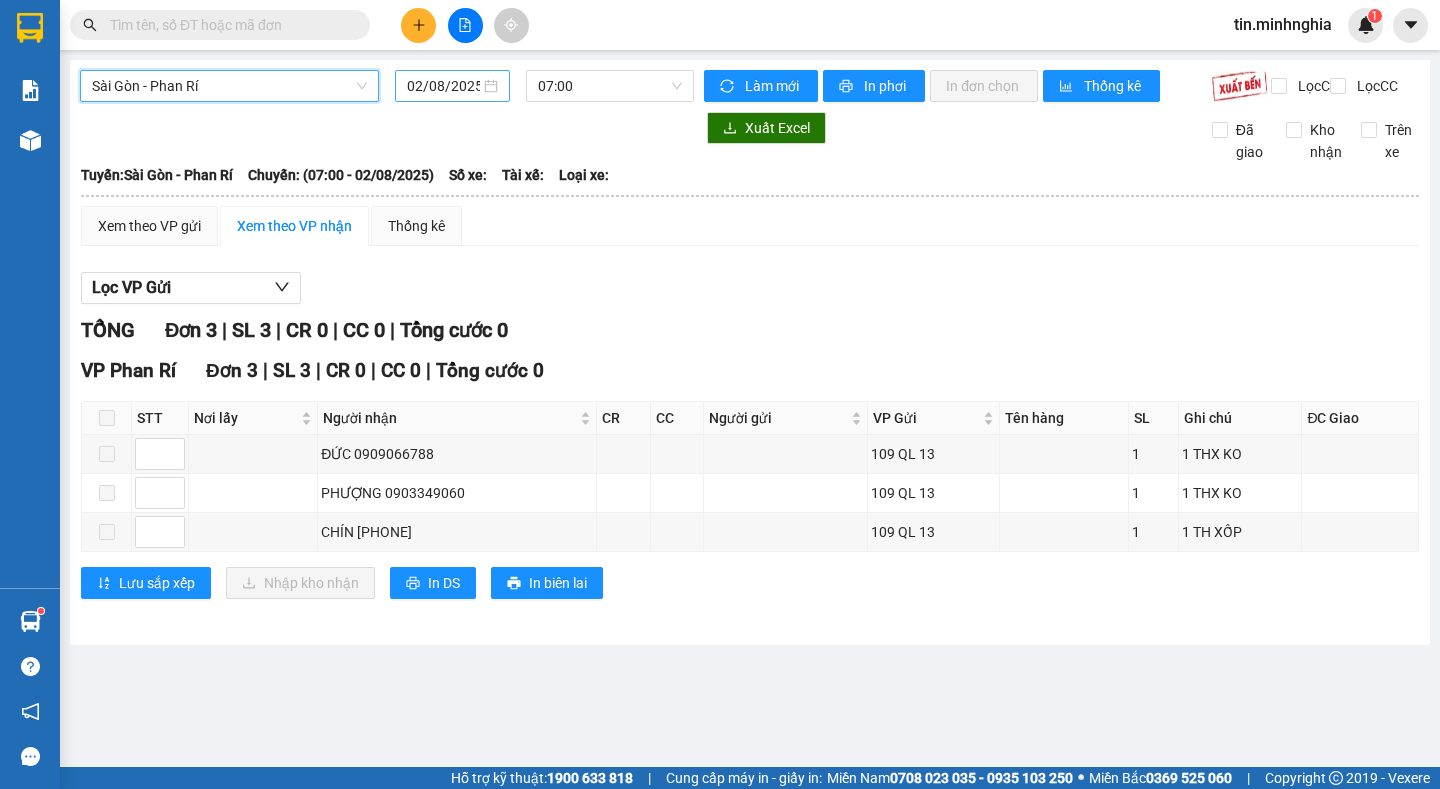 click on "02/08/2025" at bounding box center (443, 86) 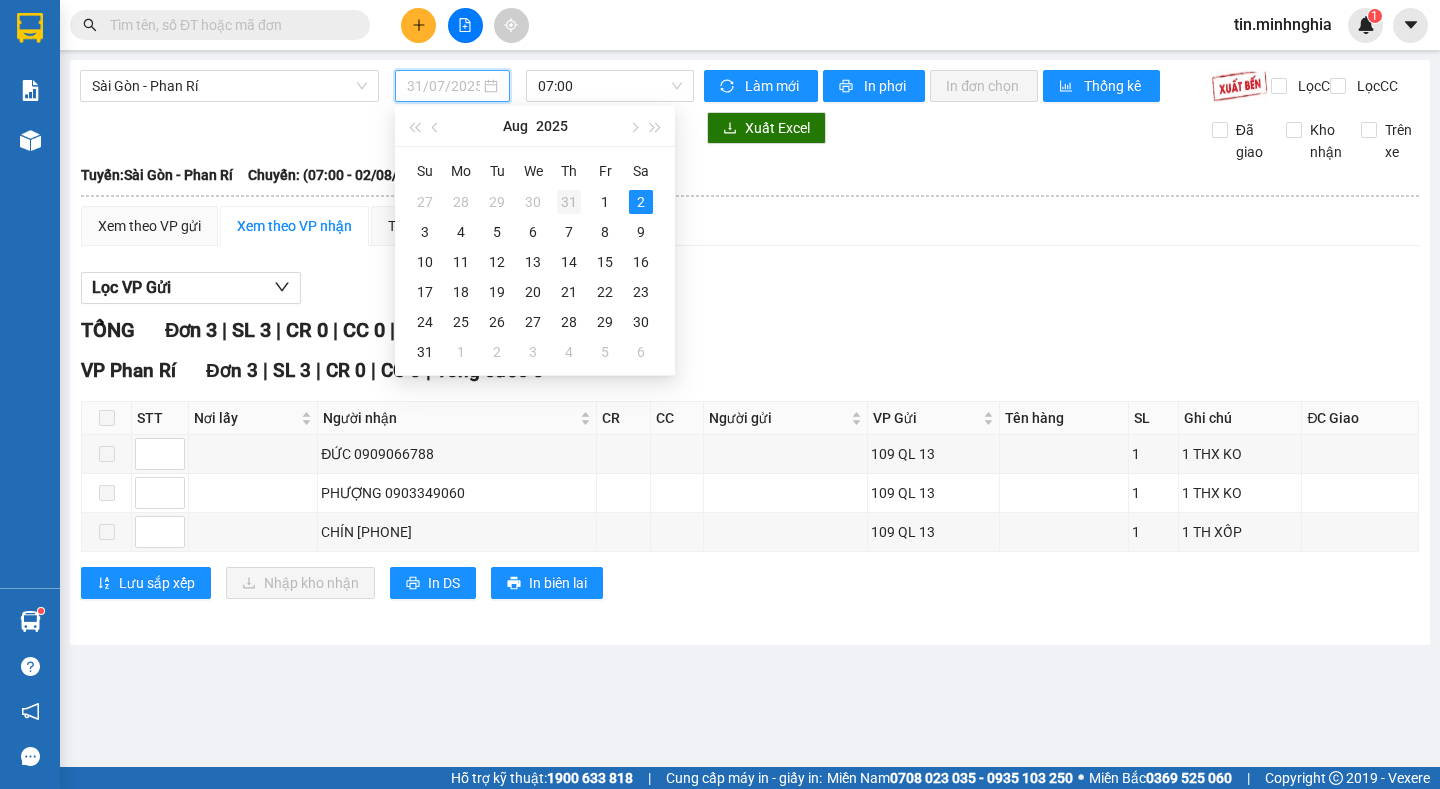 click on "31" at bounding box center (569, 202) 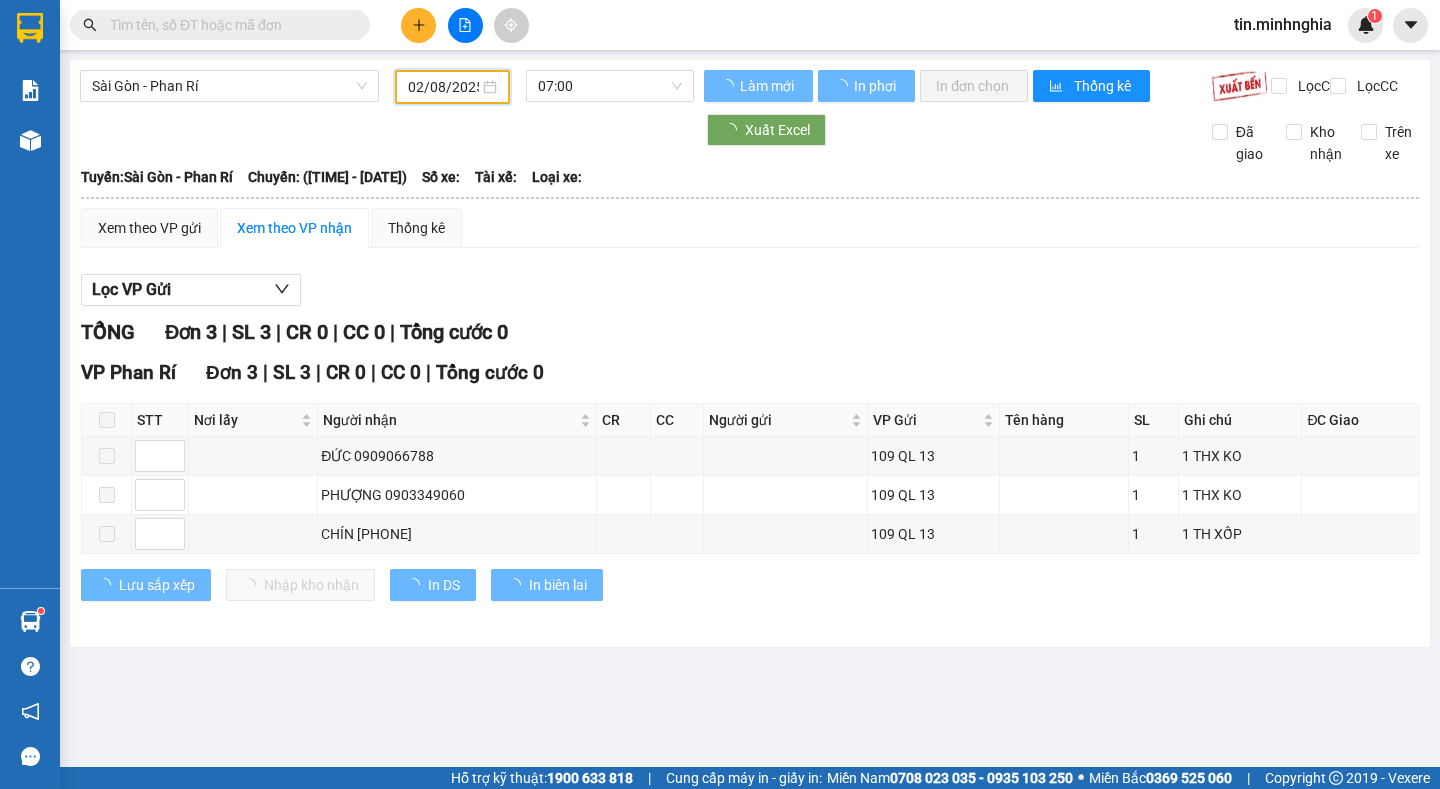 type on "31/07/2025" 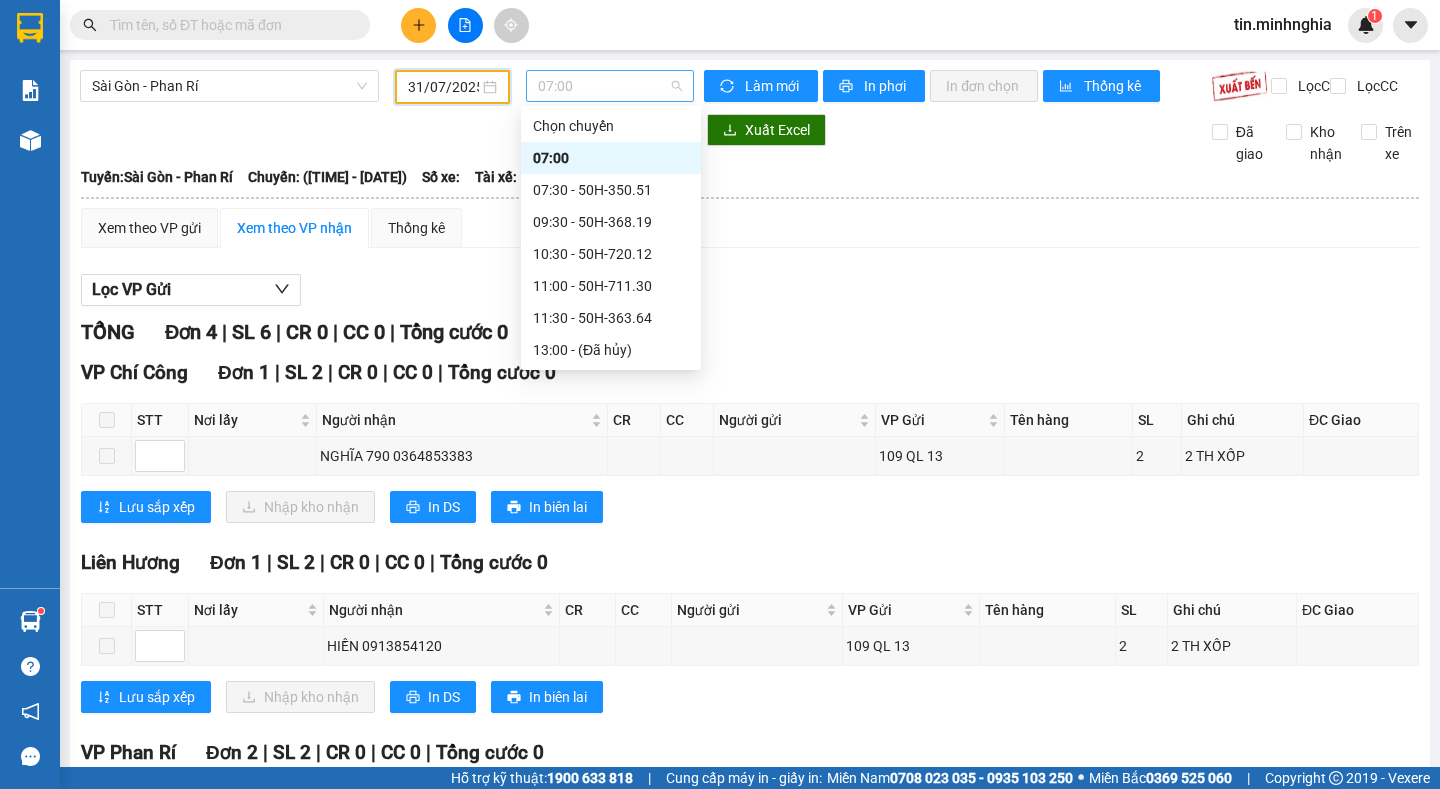 click on "07:00" at bounding box center (610, 86) 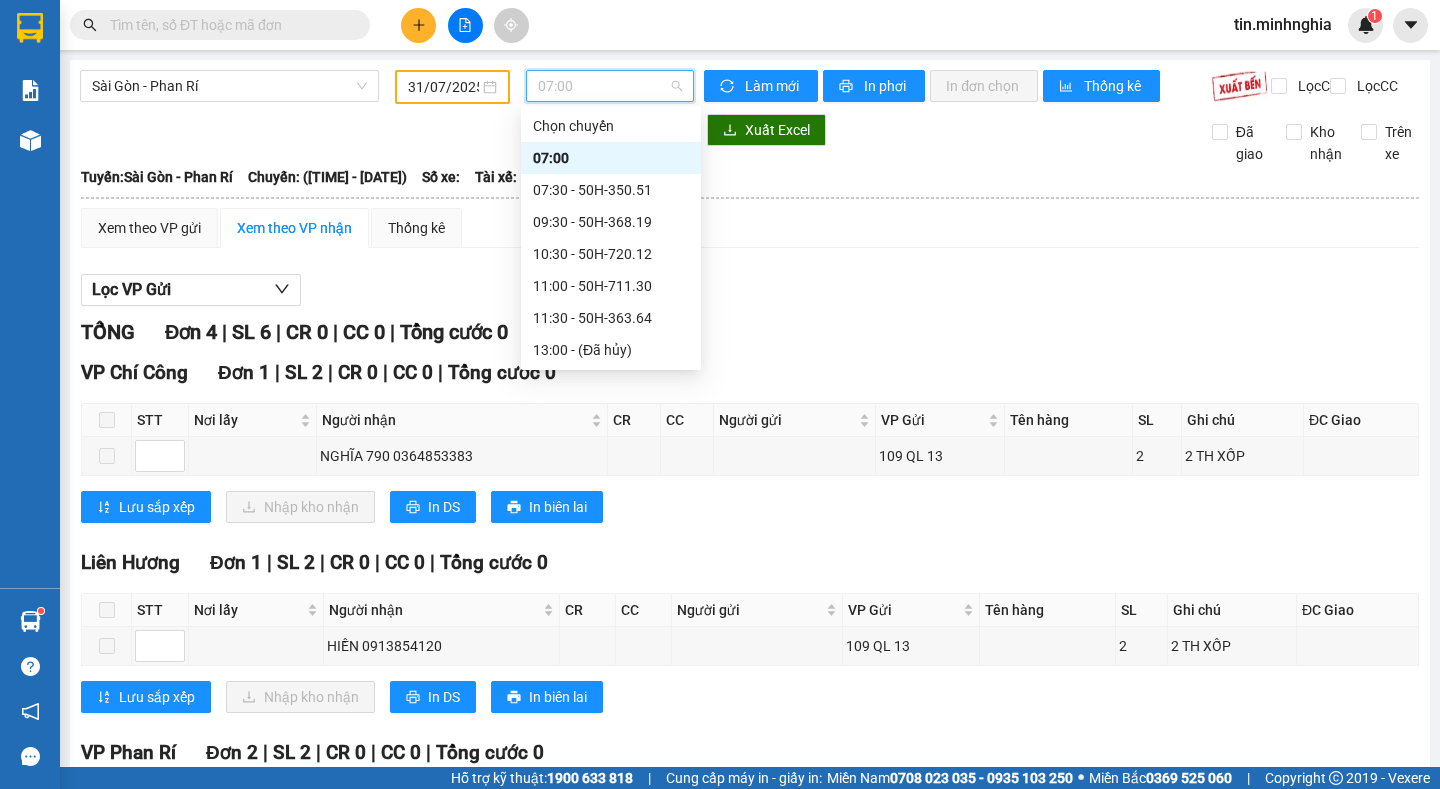 click on "07:00" at bounding box center [611, 158] 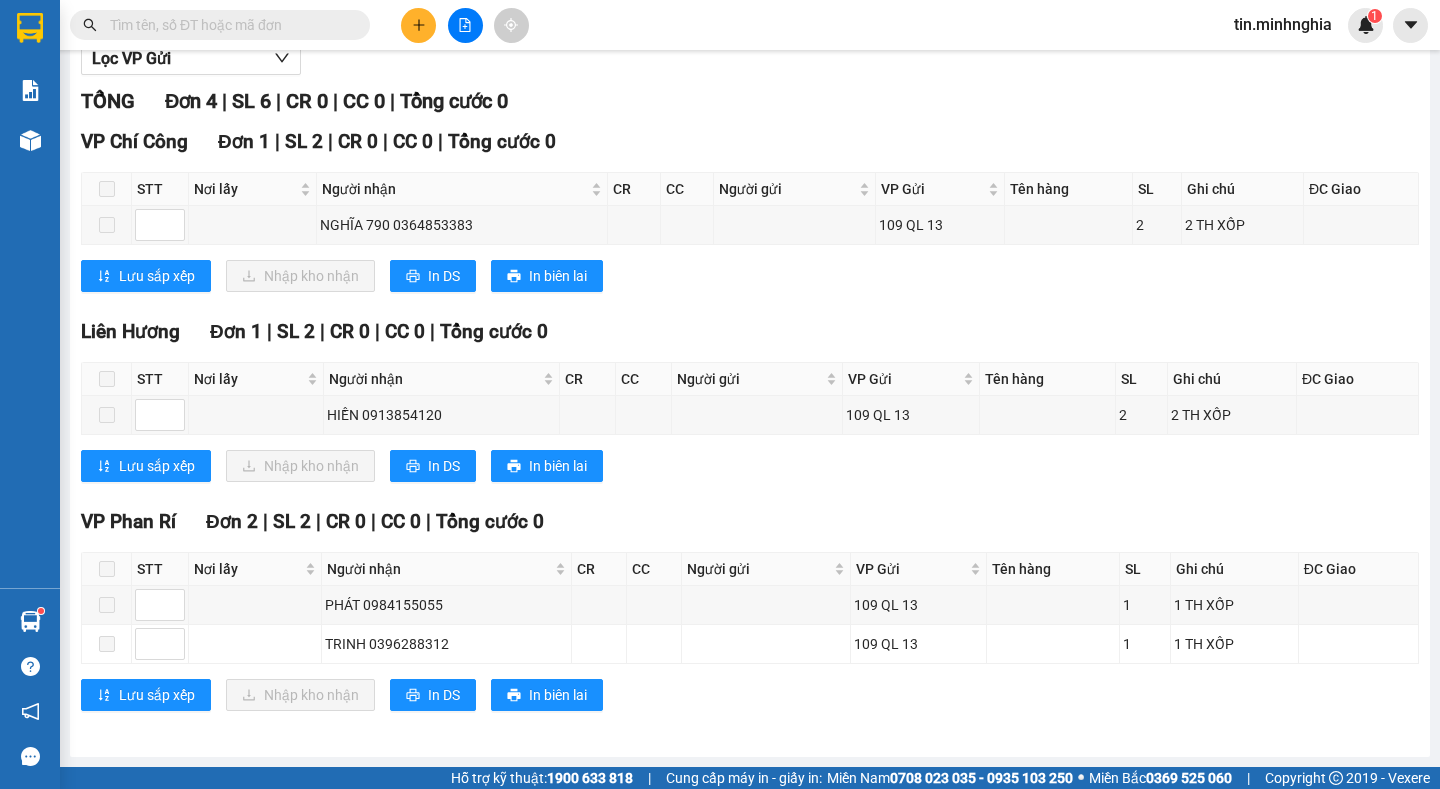 scroll, scrollTop: 0, scrollLeft: 0, axis: both 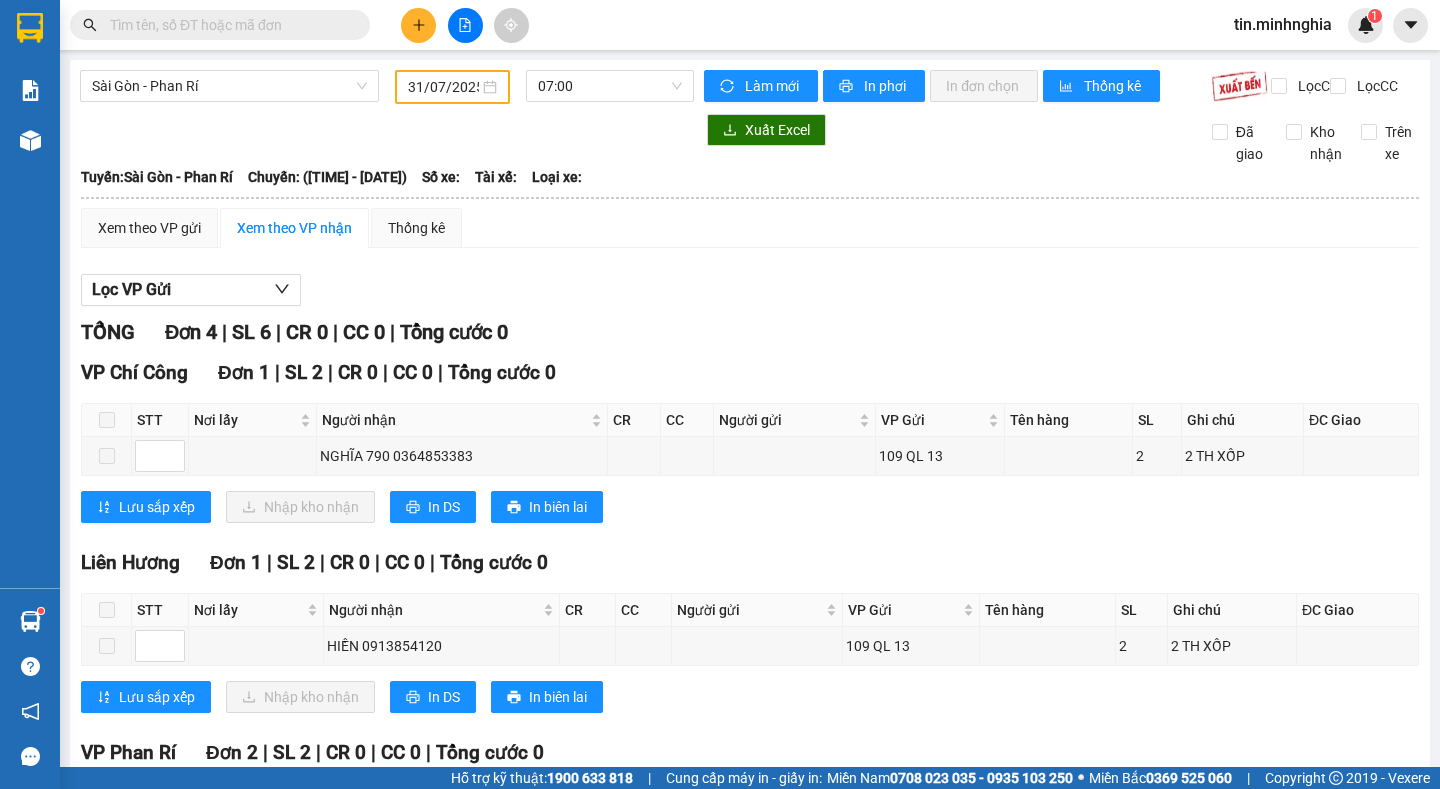 click on "Sài Gòn - Phan Rí [DATE] [TIME]" at bounding box center [387, 87] 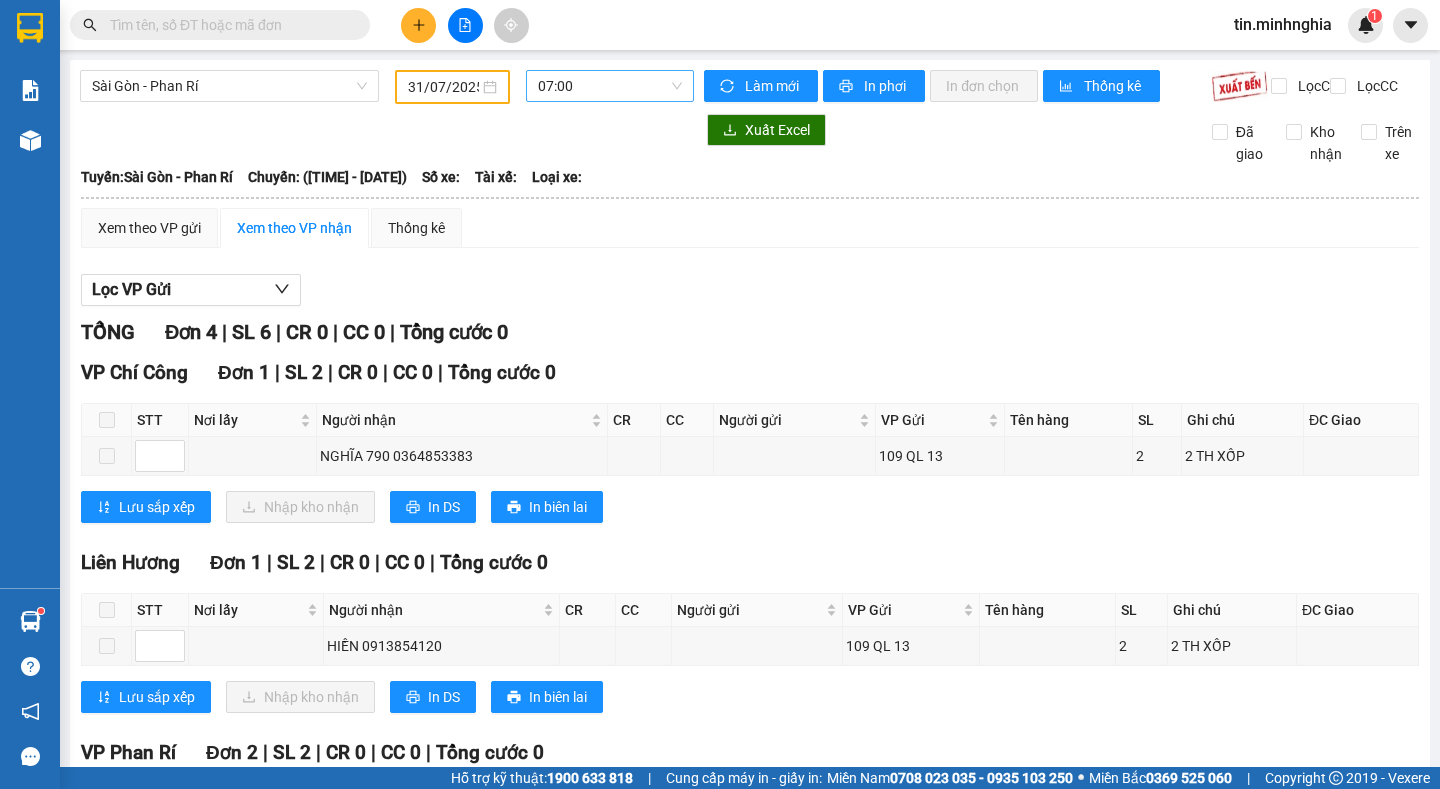 click on "07:00" at bounding box center [610, 86] 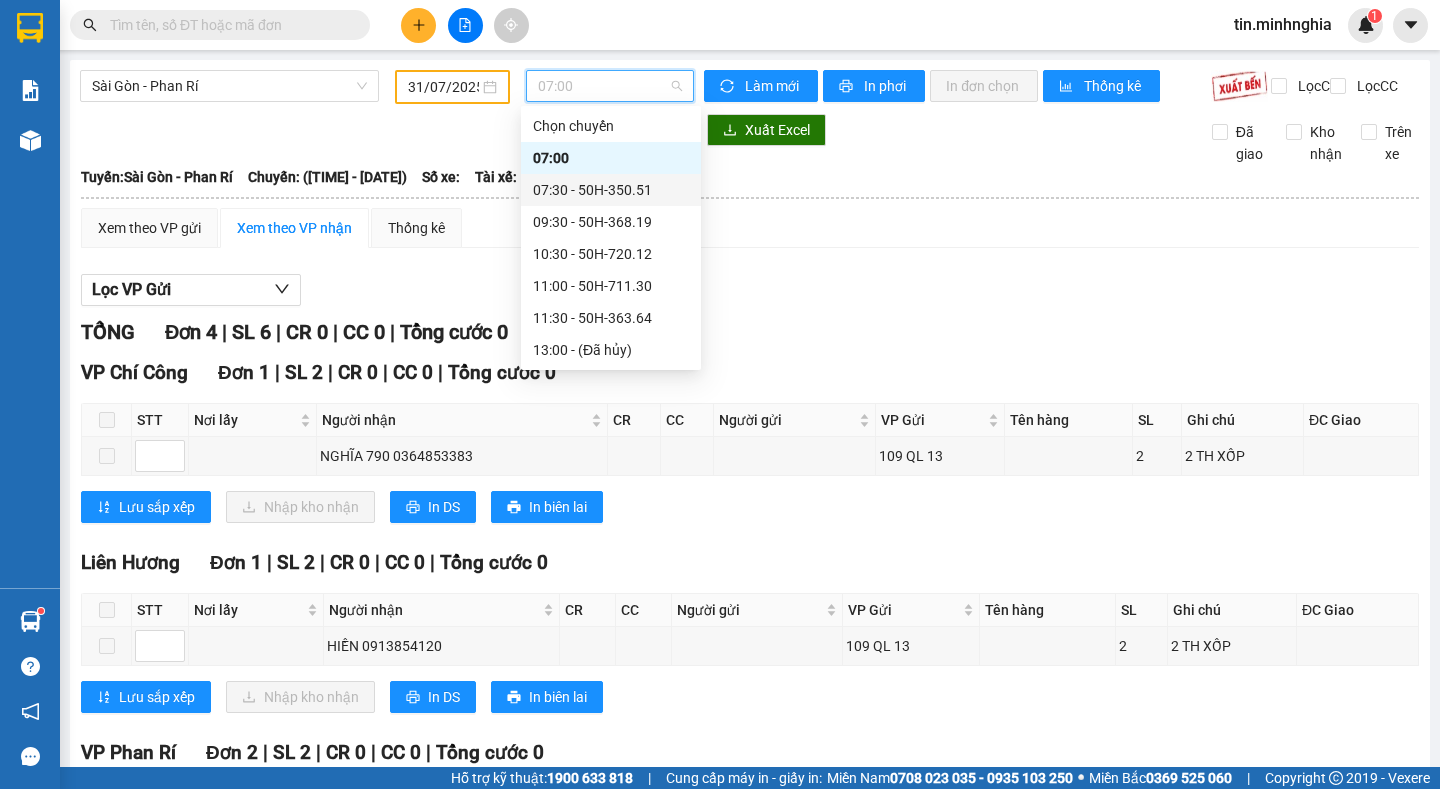 click on "[TIME]     - 50H-350.51" at bounding box center [611, 190] 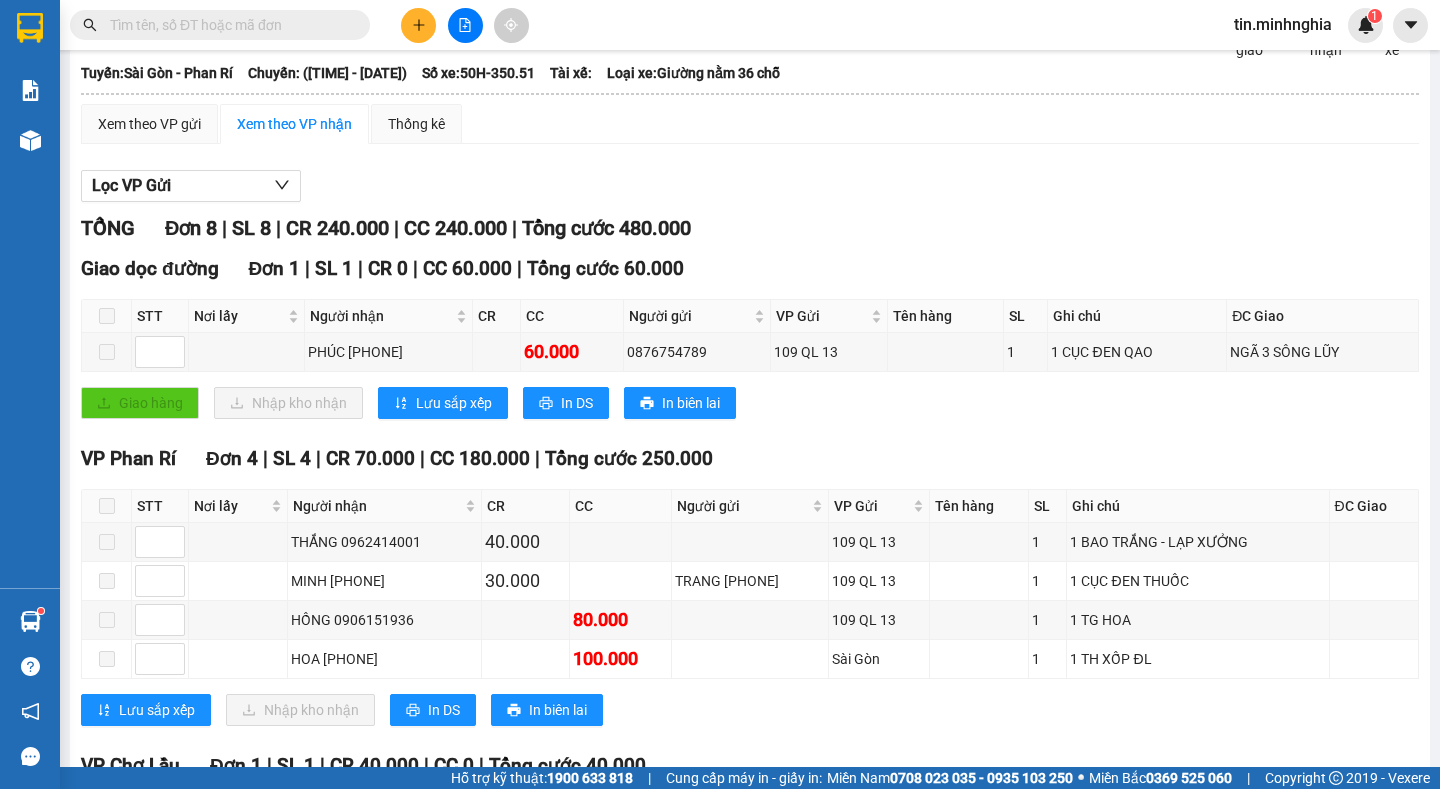 scroll, scrollTop: 0, scrollLeft: 0, axis: both 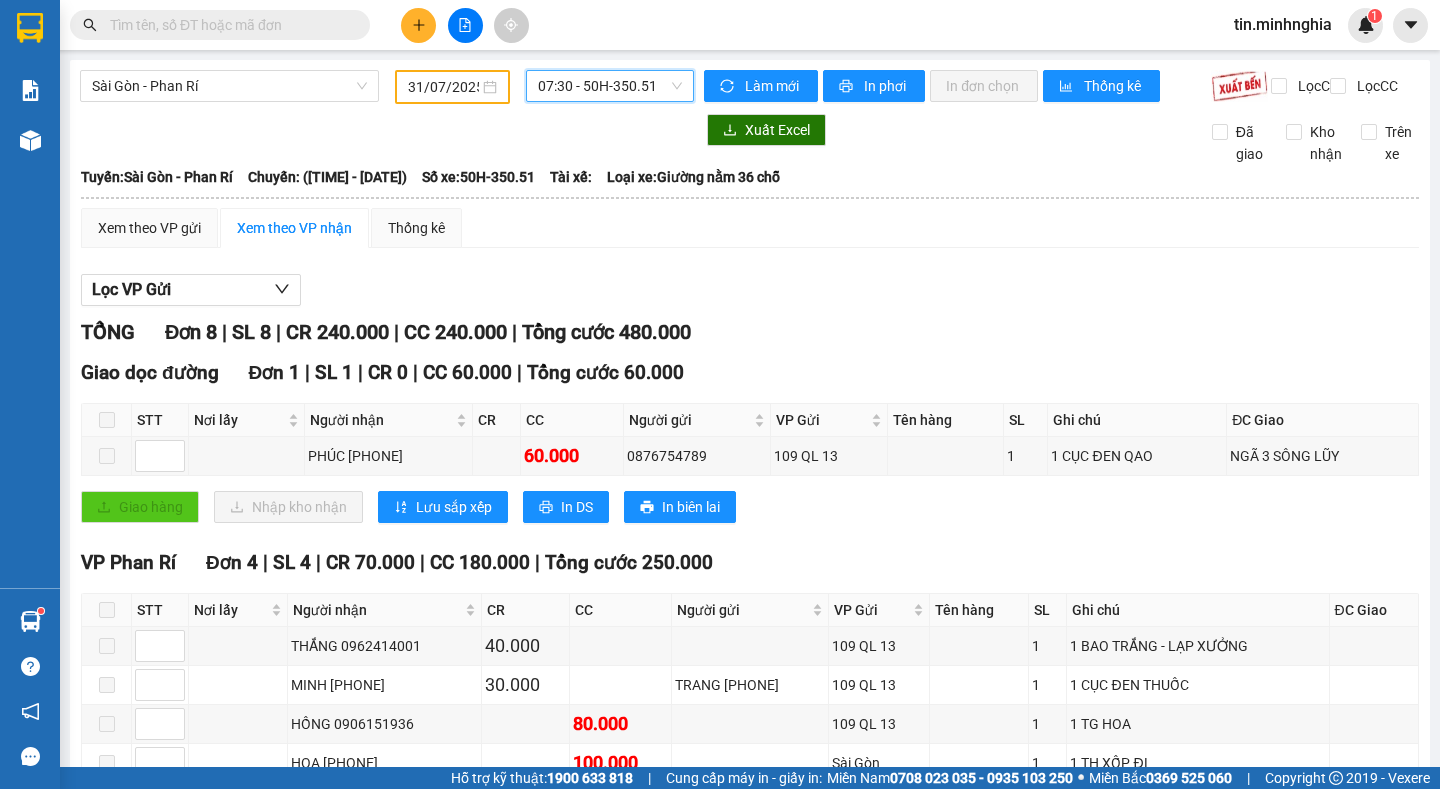 click on "[TIME]     - 50H-350.51" at bounding box center (610, 86) 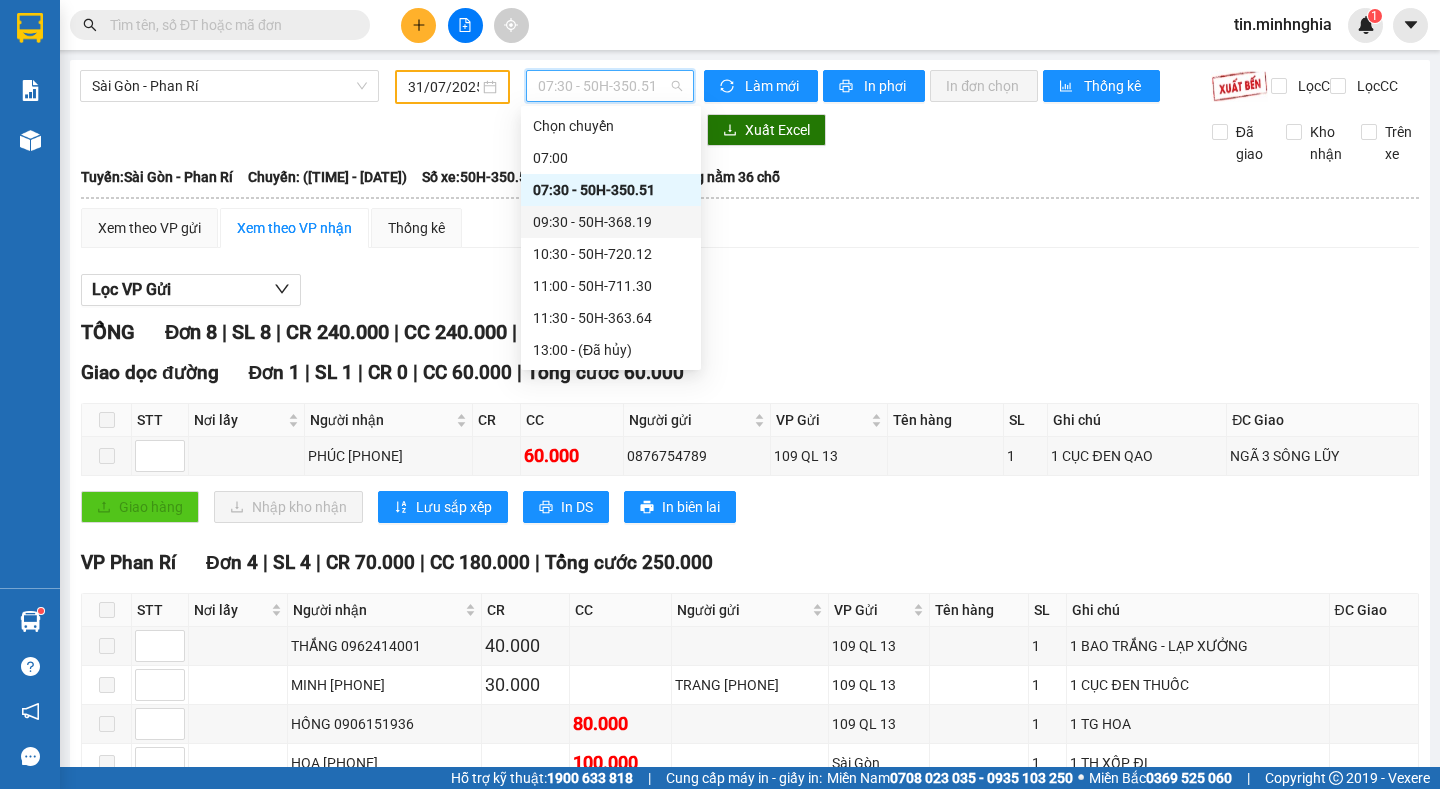 click on "09:30     - 50H-368.19" at bounding box center (611, 222) 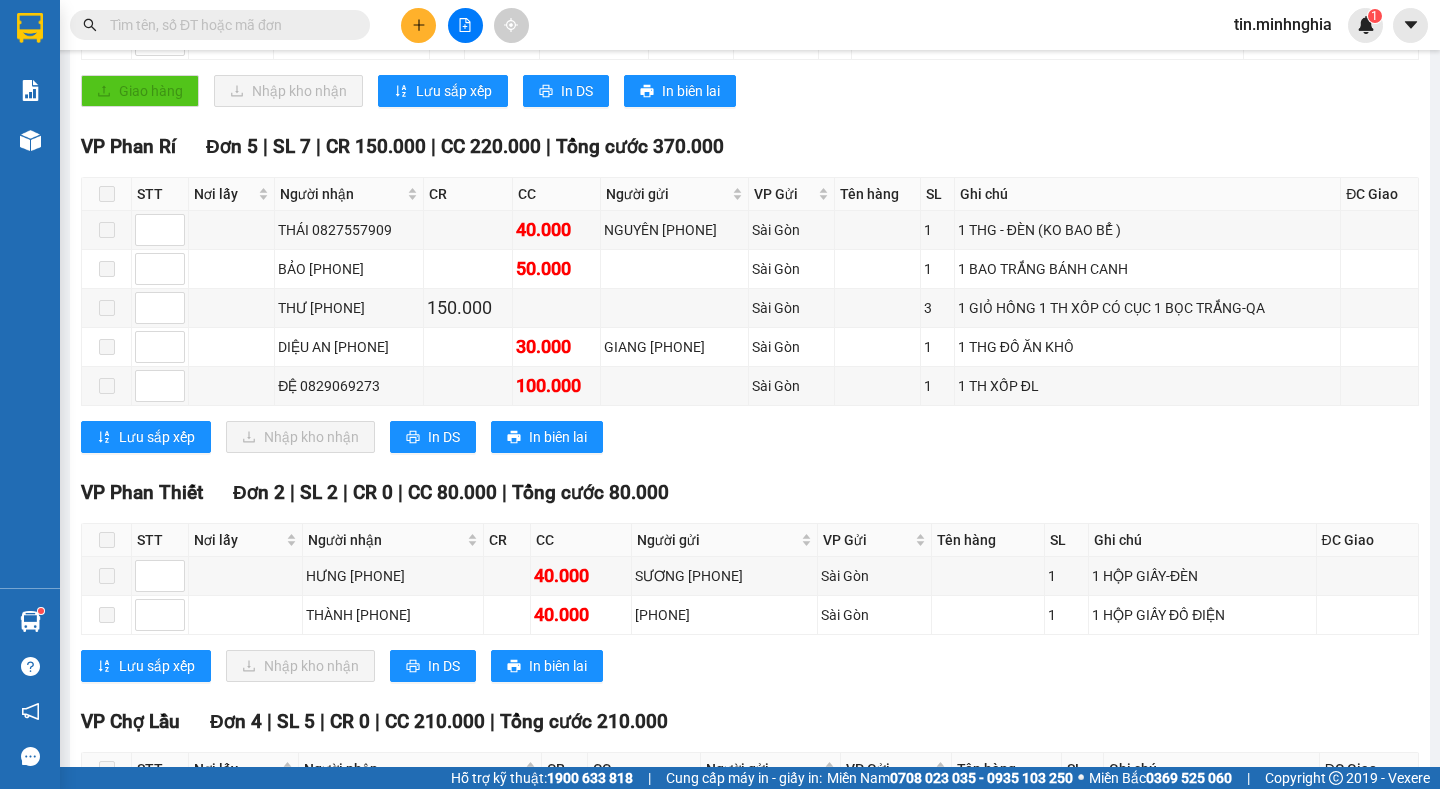 scroll, scrollTop: 0, scrollLeft: 0, axis: both 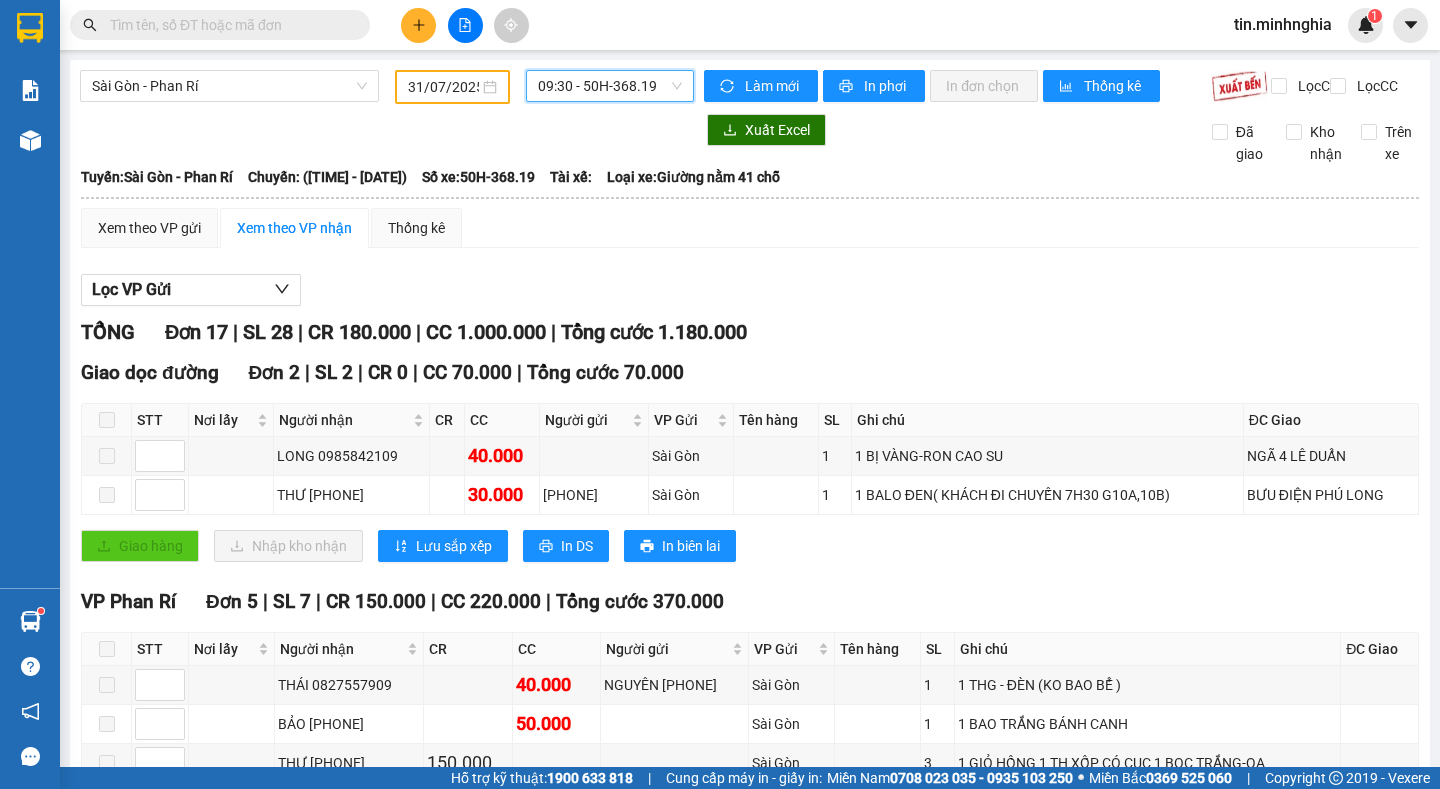click on "09:30     - 50H-368.19" at bounding box center (610, 86) 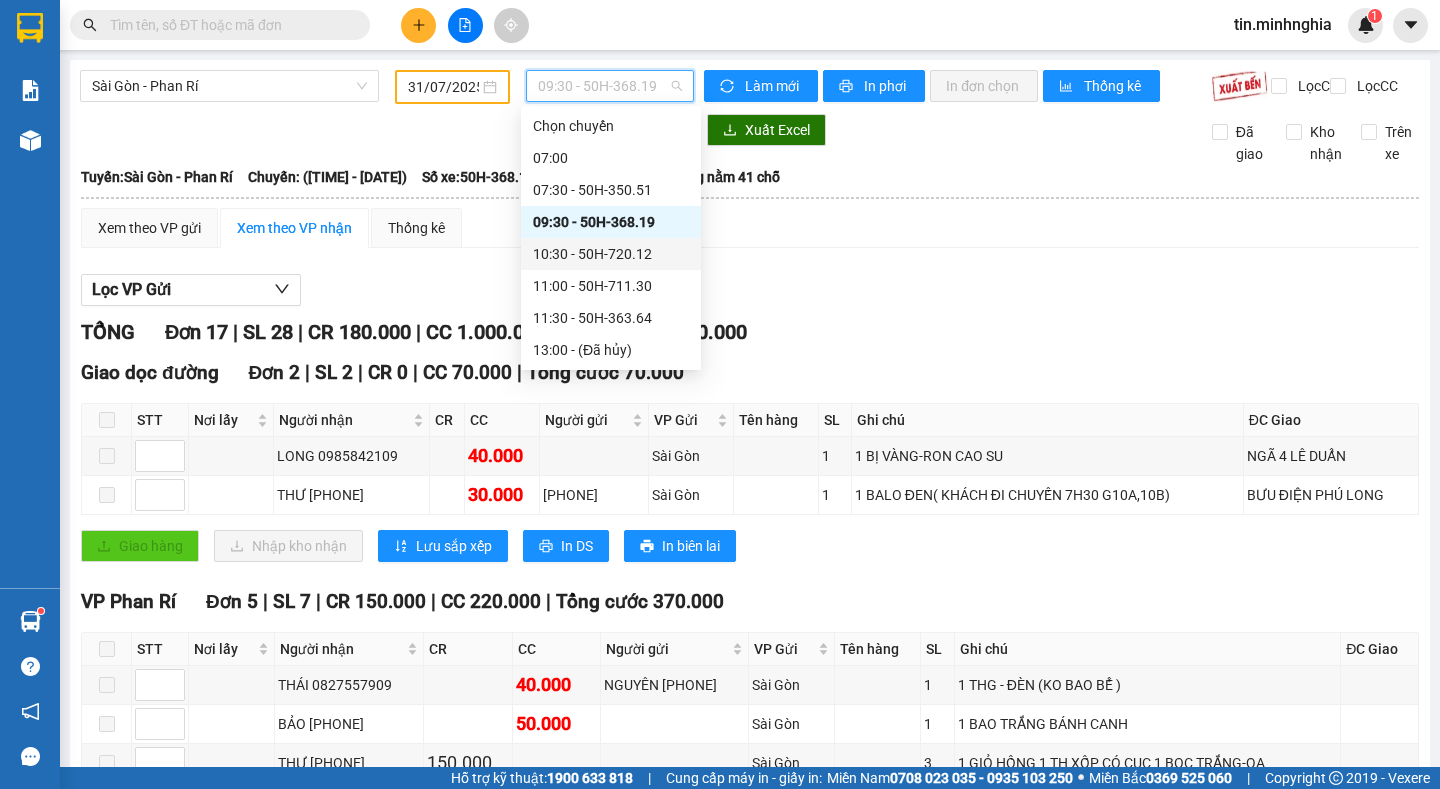 click on "10:30     - 50H-720.12" at bounding box center [611, 254] 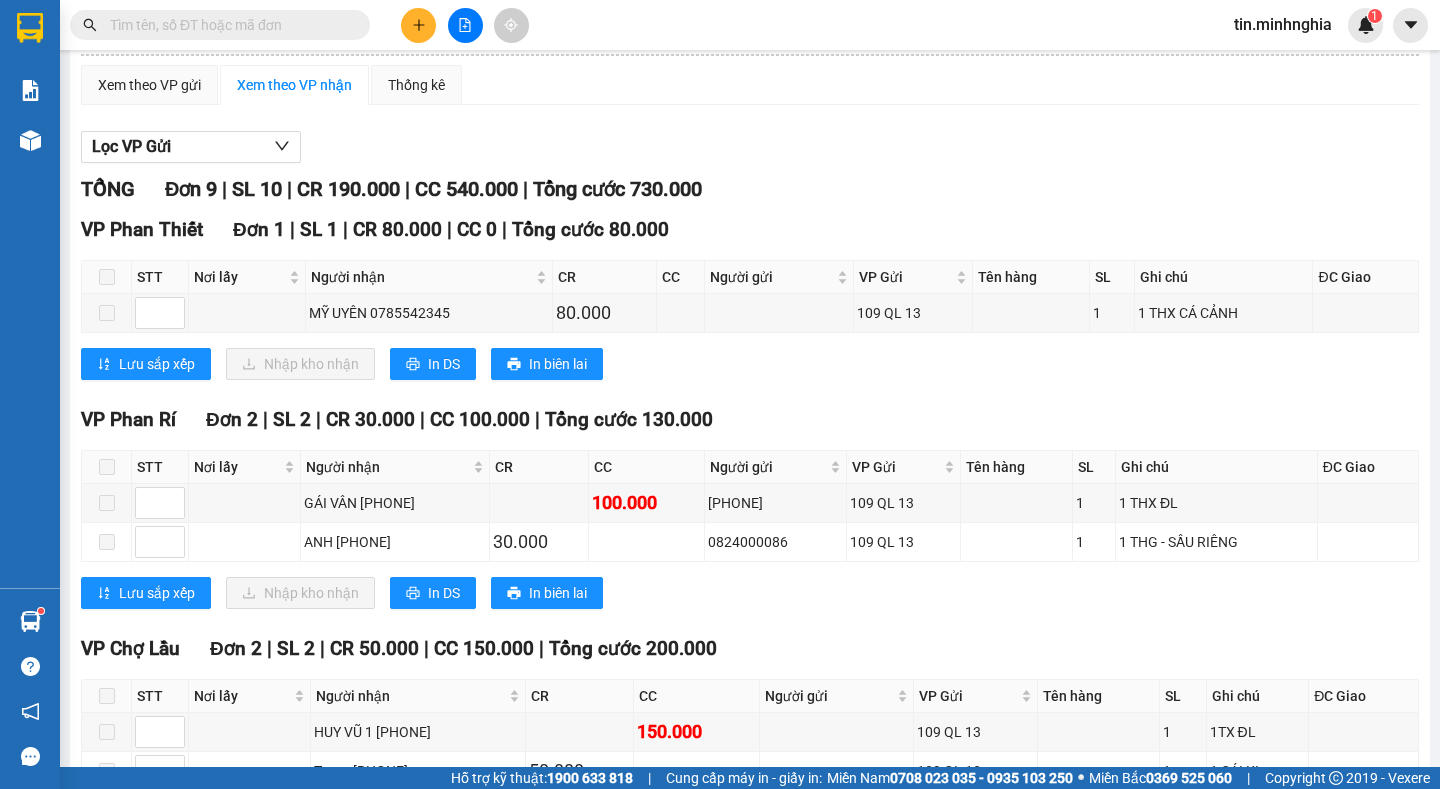 scroll, scrollTop: 0, scrollLeft: 0, axis: both 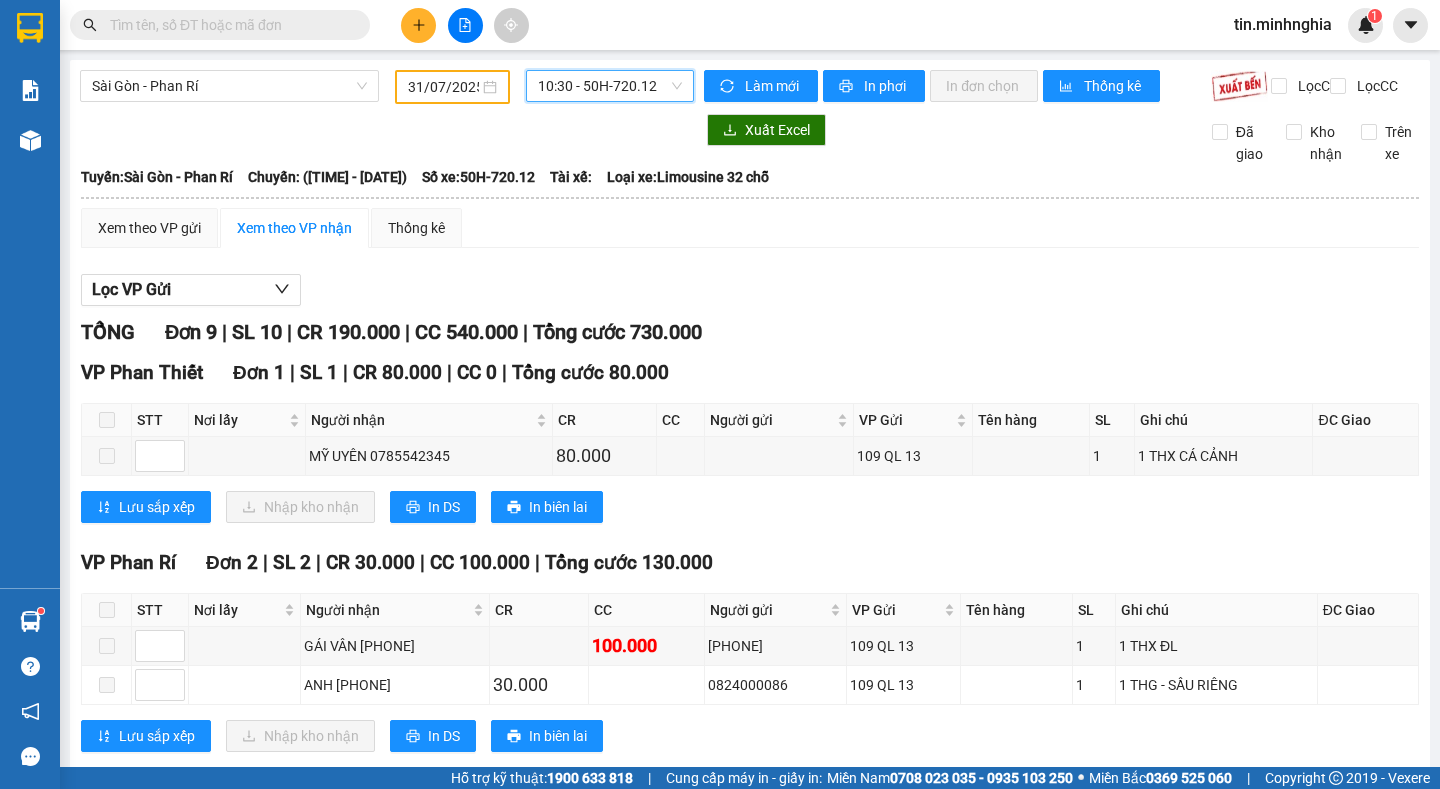 click on "10:30     - 50H-720.12" at bounding box center (610, 86) 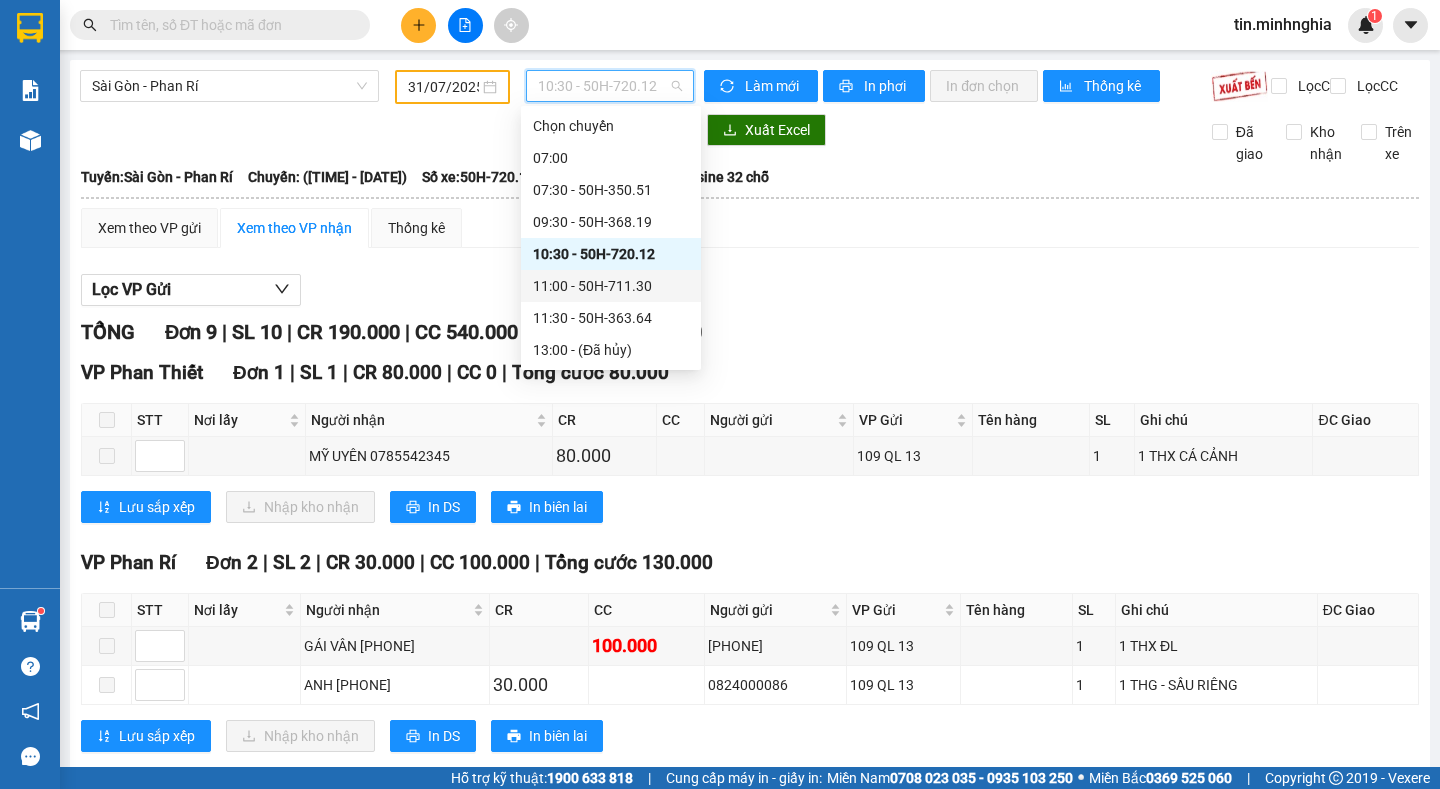 click on "11:00     - 50H-711.30" at bounding box center (611, 286) 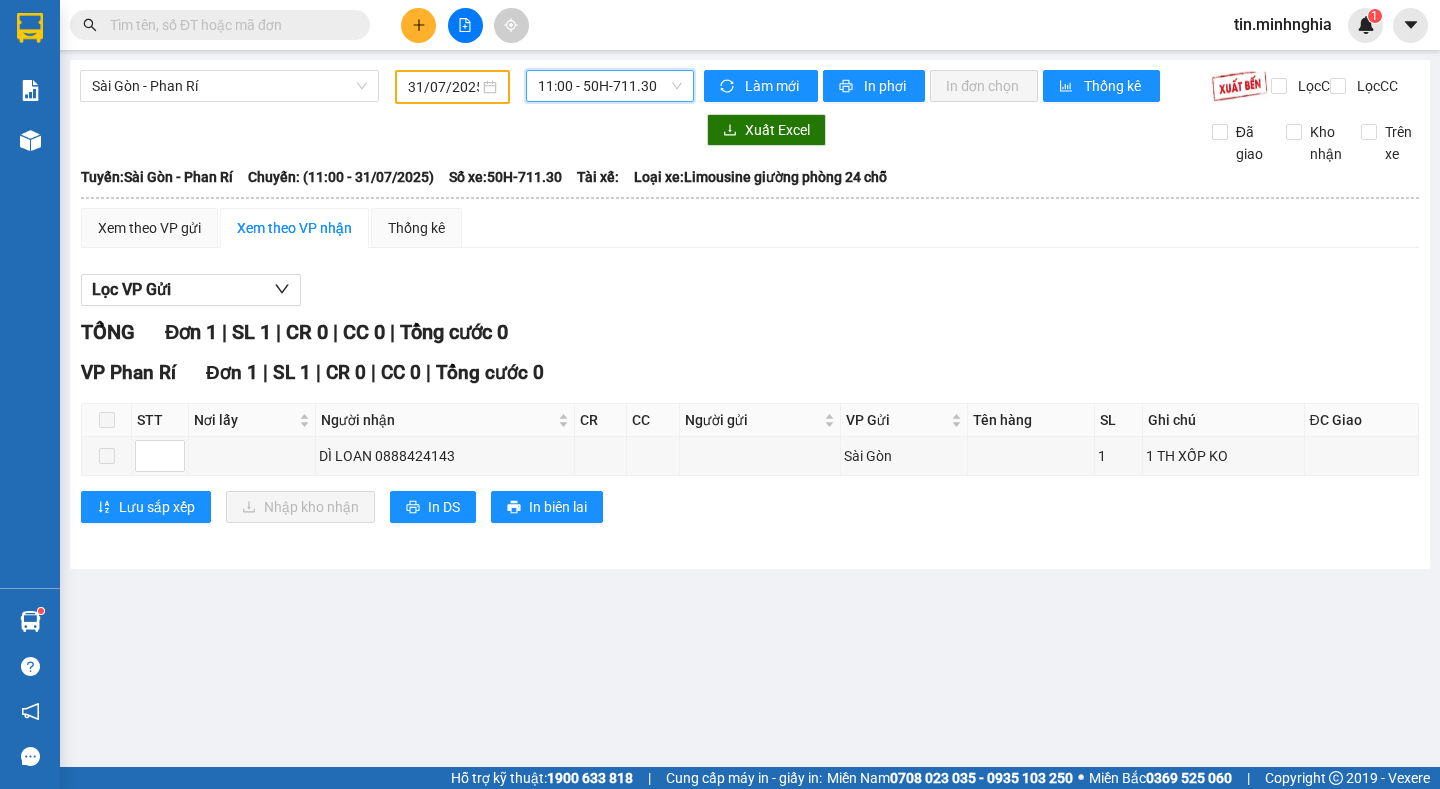 click on "11:00     - 50H-711.30" at bounding box center [610, 86] 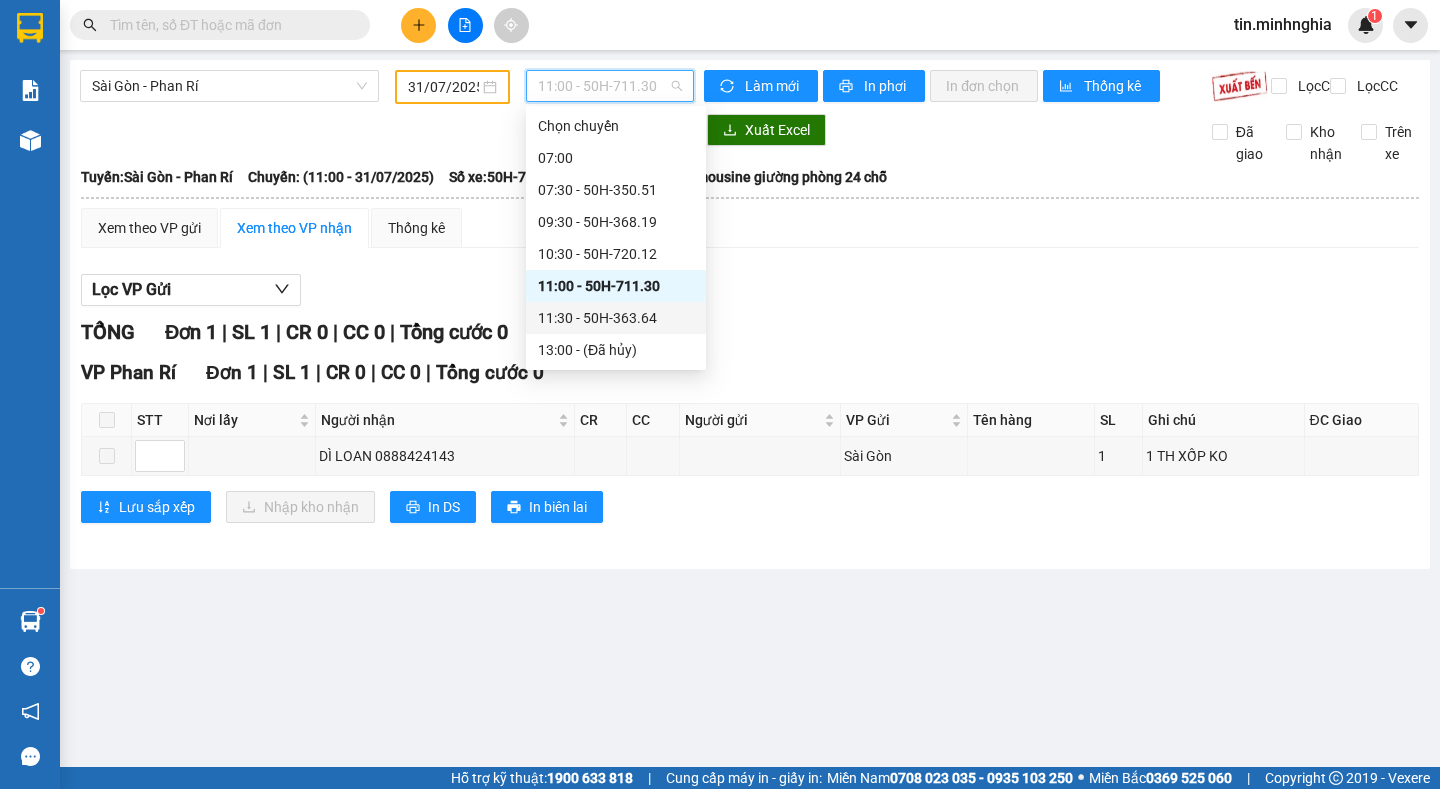 click on "11:30     - 50H-363.64" at bounding box center [616, 318] 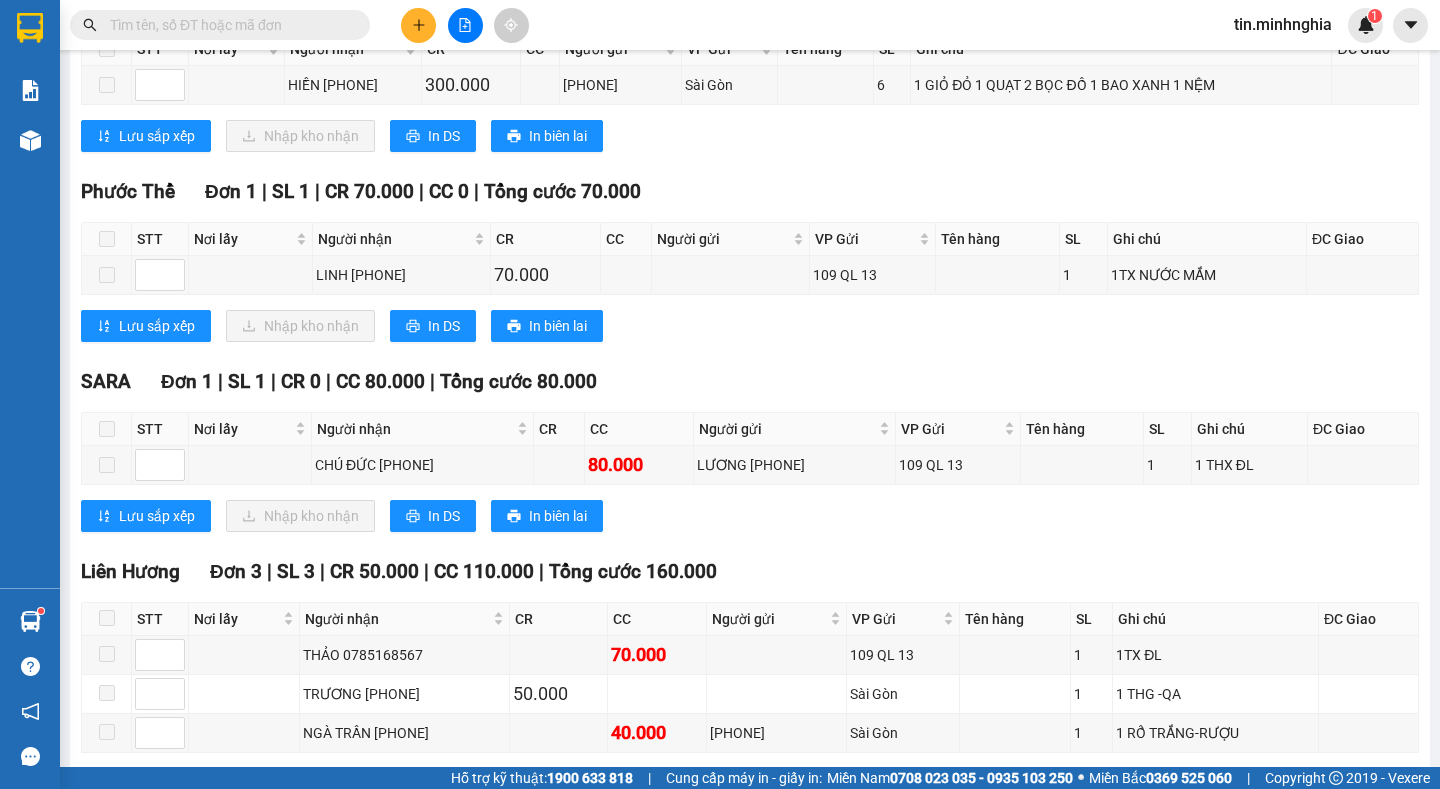 scroll, scrollTop: 0, scrollLeft: 0, axis: both 